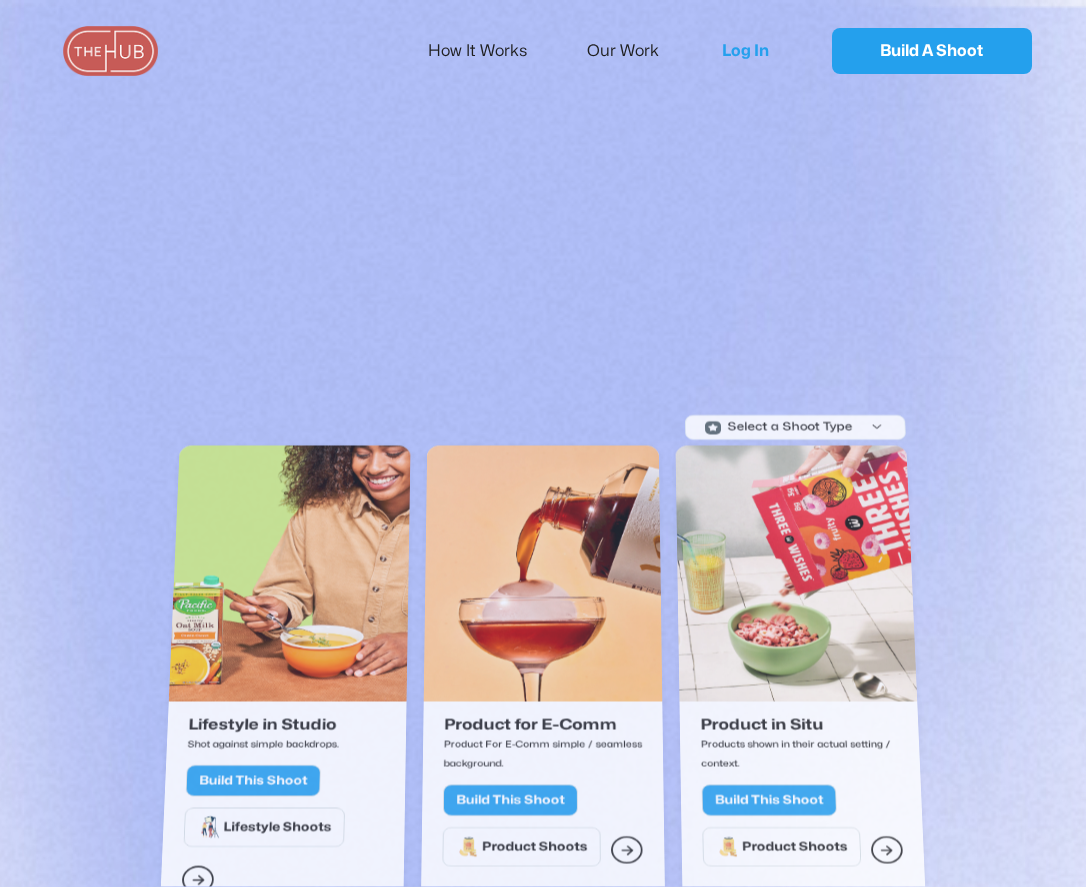 scroll, scrollTop: 0, scrollLeft: 0, axis: both 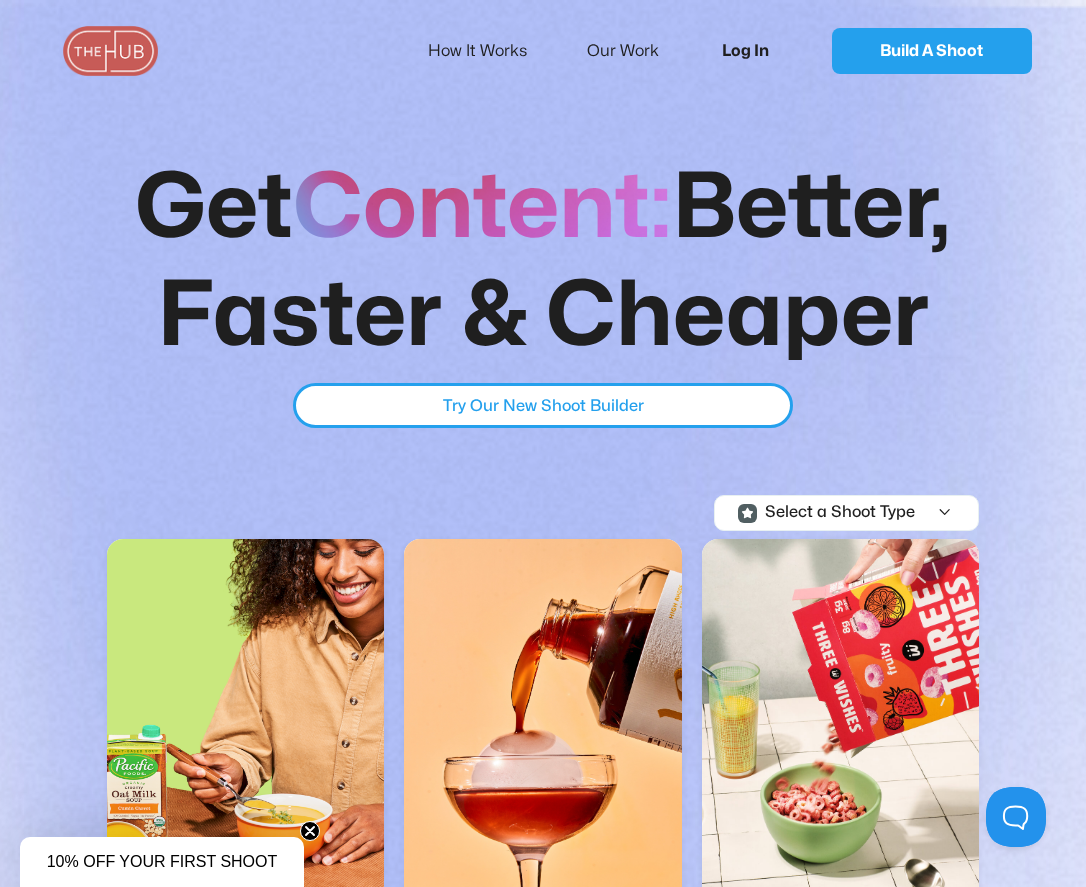 click on "Log In" at bounding box center [752, 51] 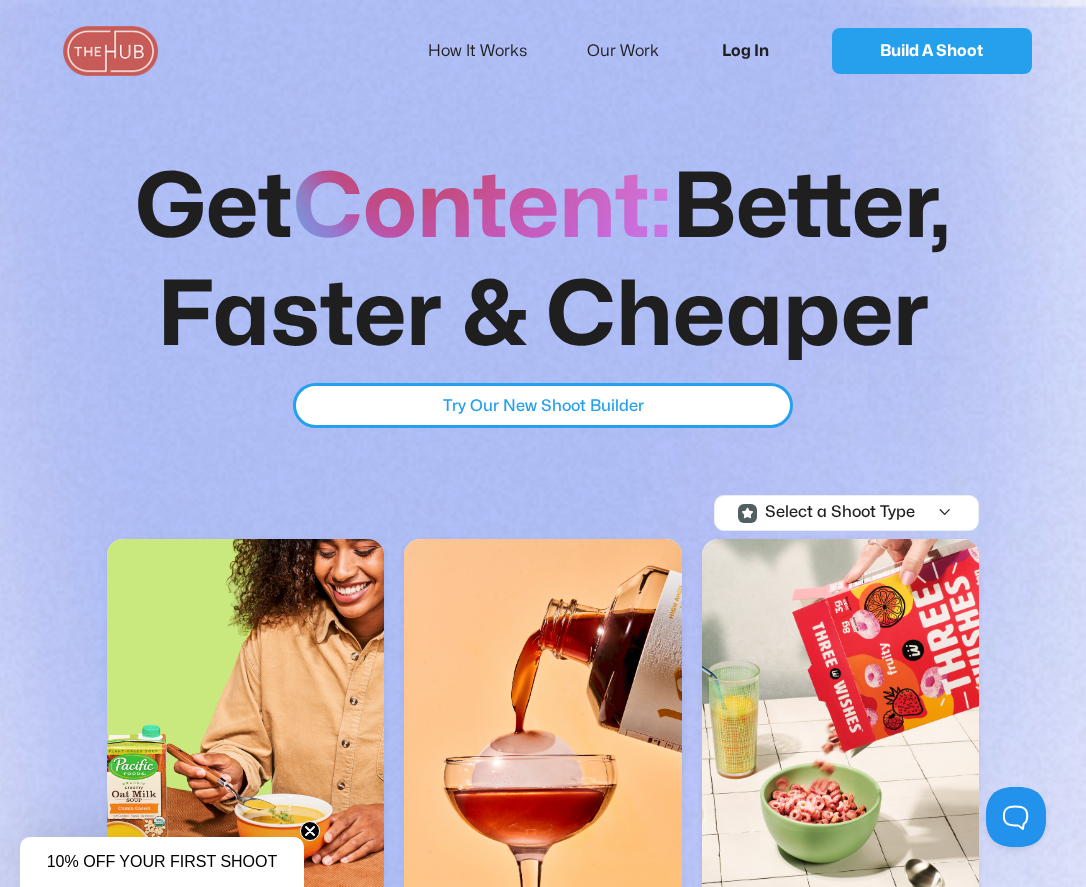 click on "Log In" at bounding box center [752, 51] 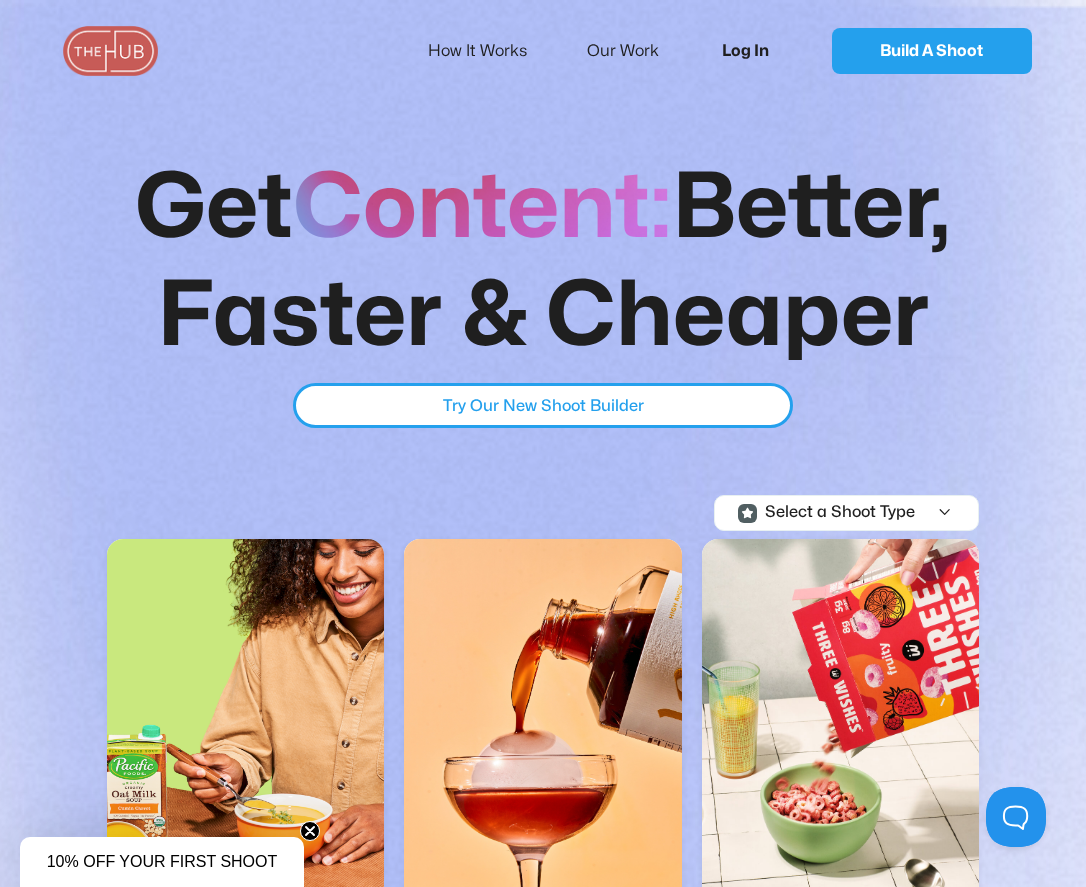 click on "Log In" at bounding box center [752, 51] 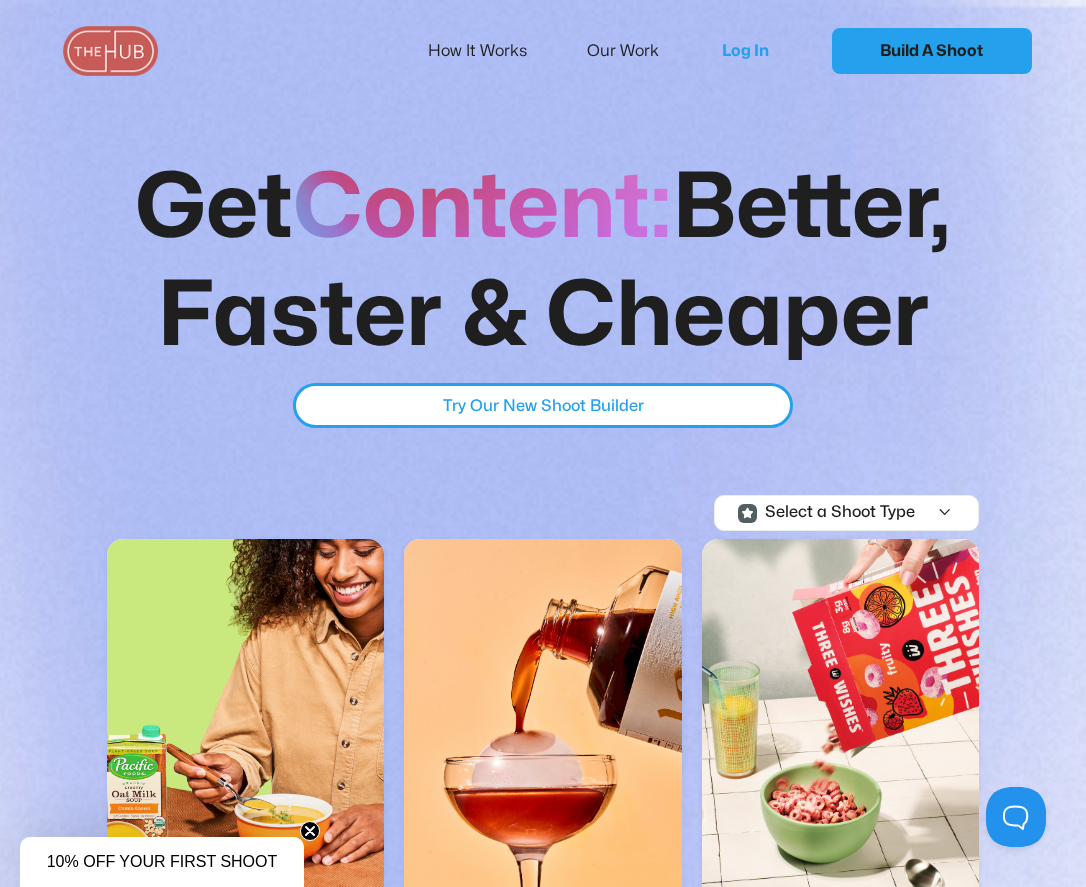 click on "Build A Shoot" at bounding box center [932, 51] 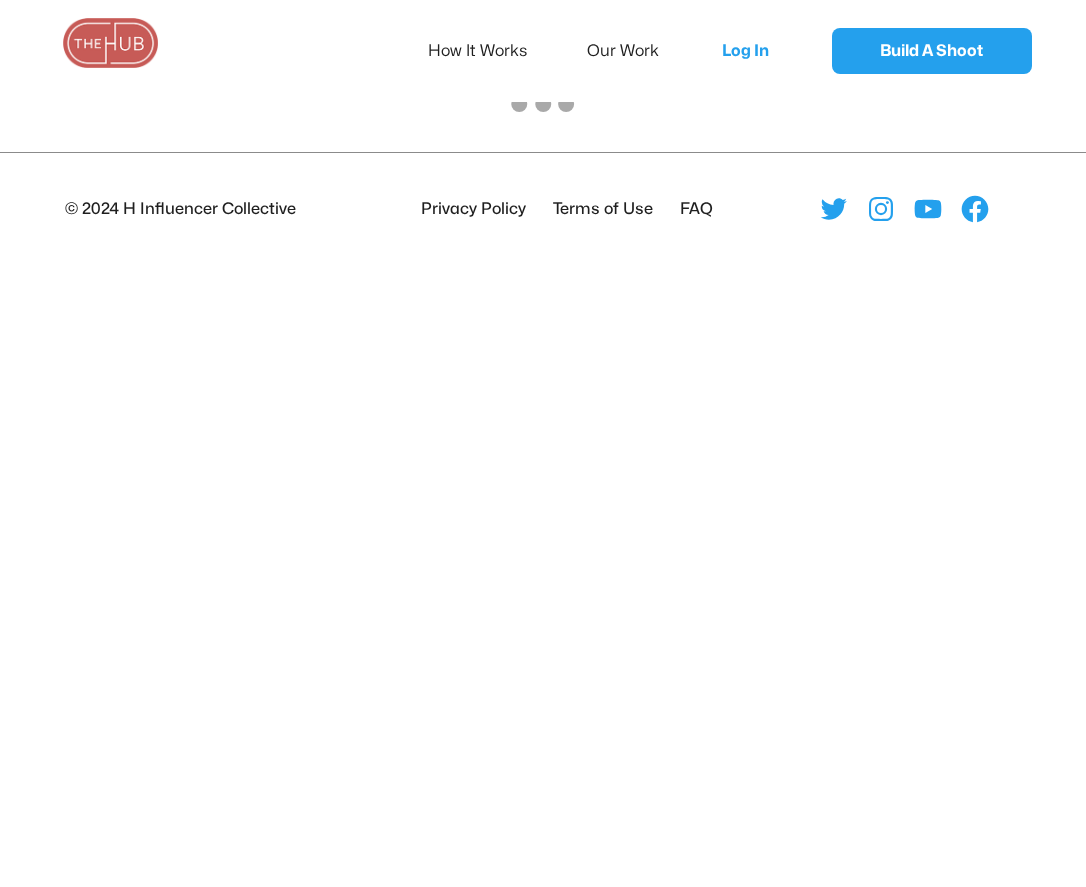 scroll, scrollTop: 0, scrollLeft: 0, axis: both 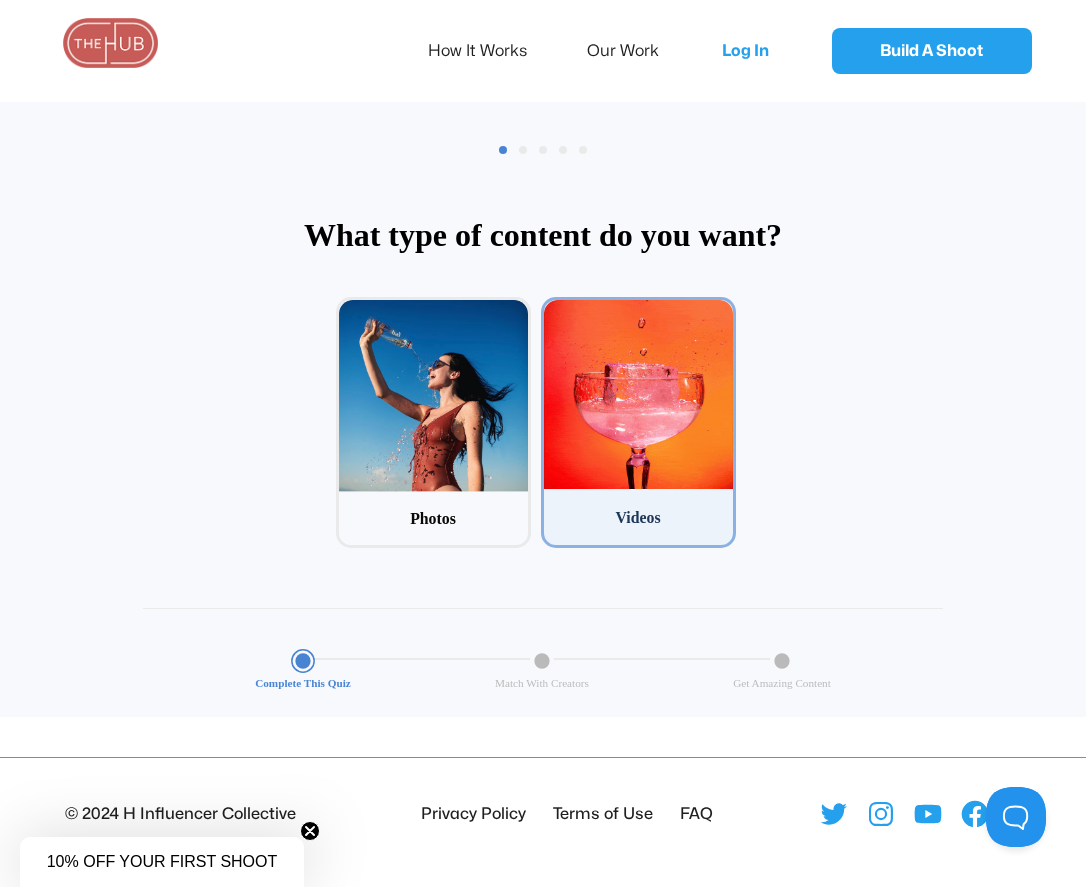 click at bounding box center [638, 394] 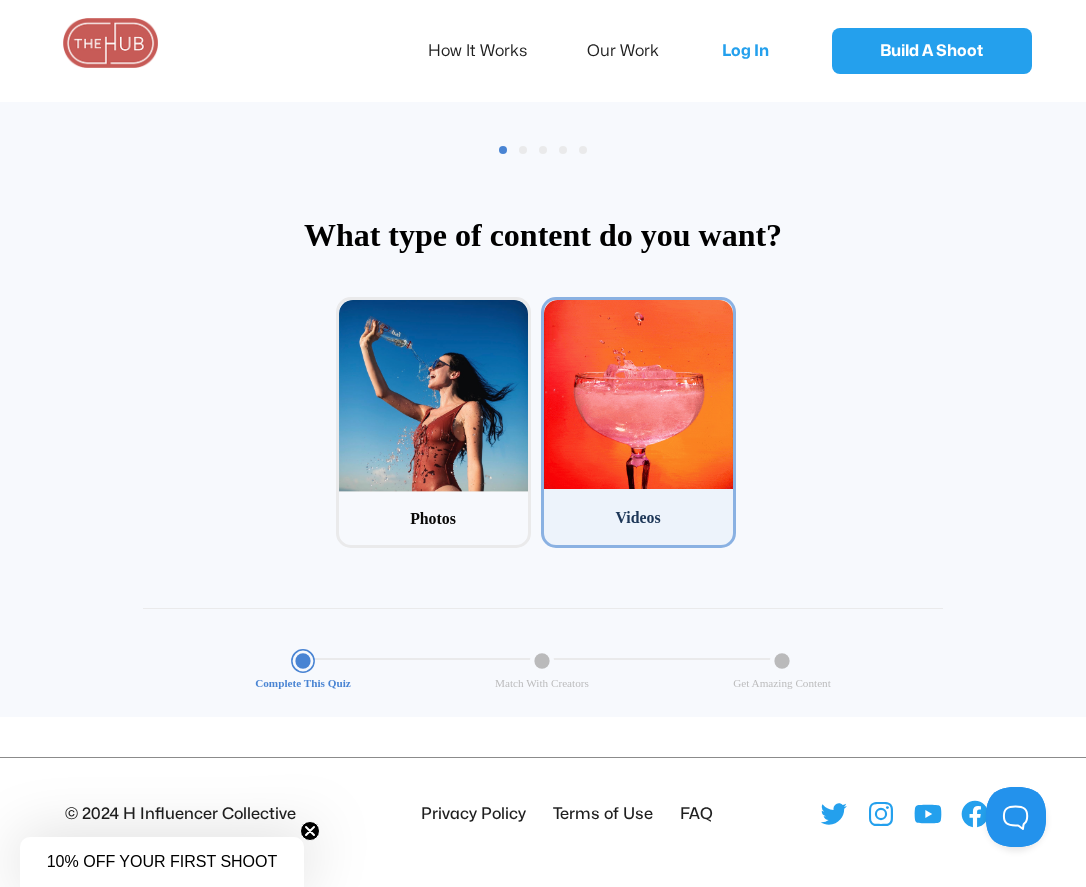 click on "2 Videos" at bounding box center (547, 303) 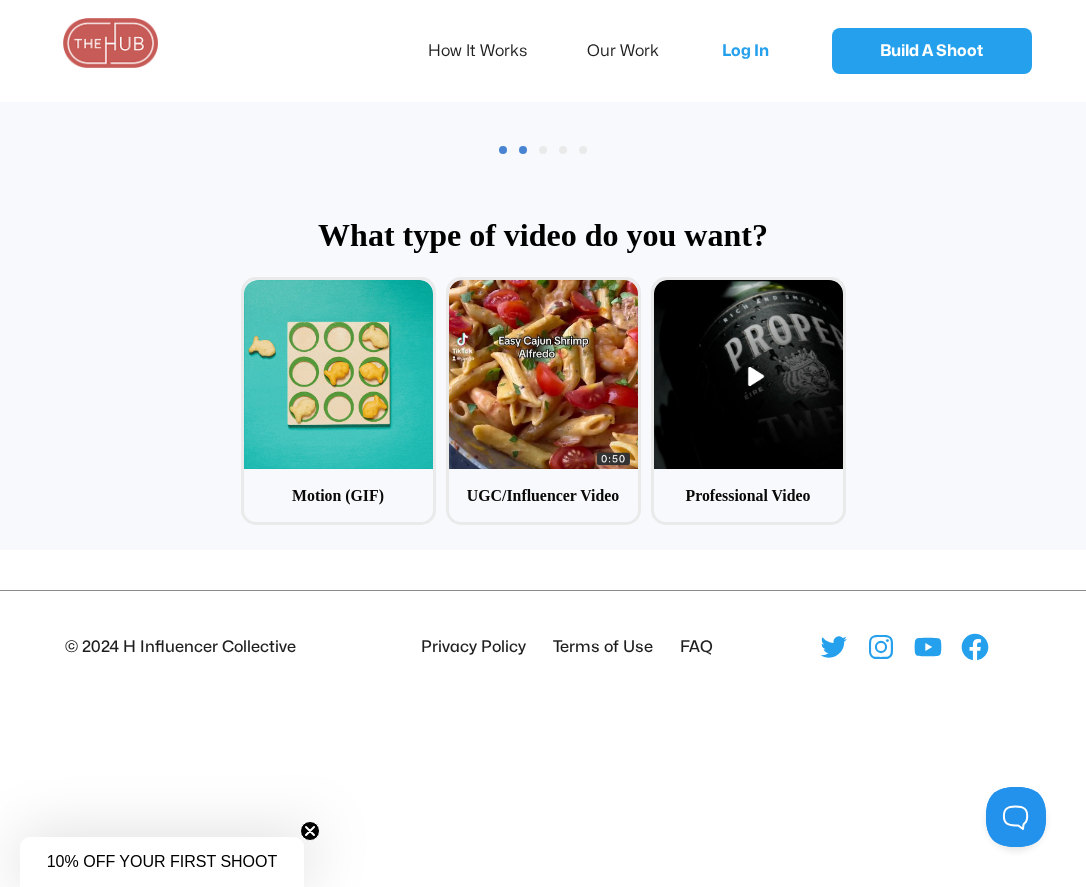 scroll, scrollTop: 96, scrollLeft: 0, axis: vertical 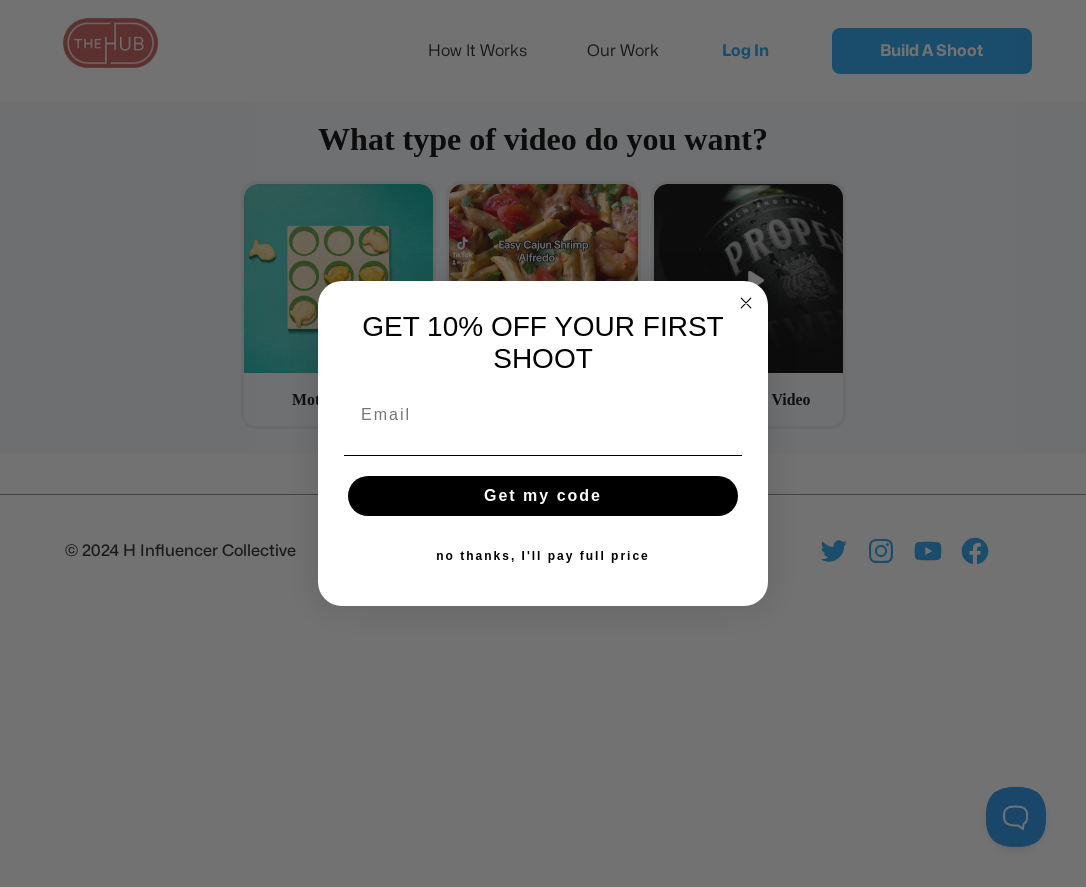 click 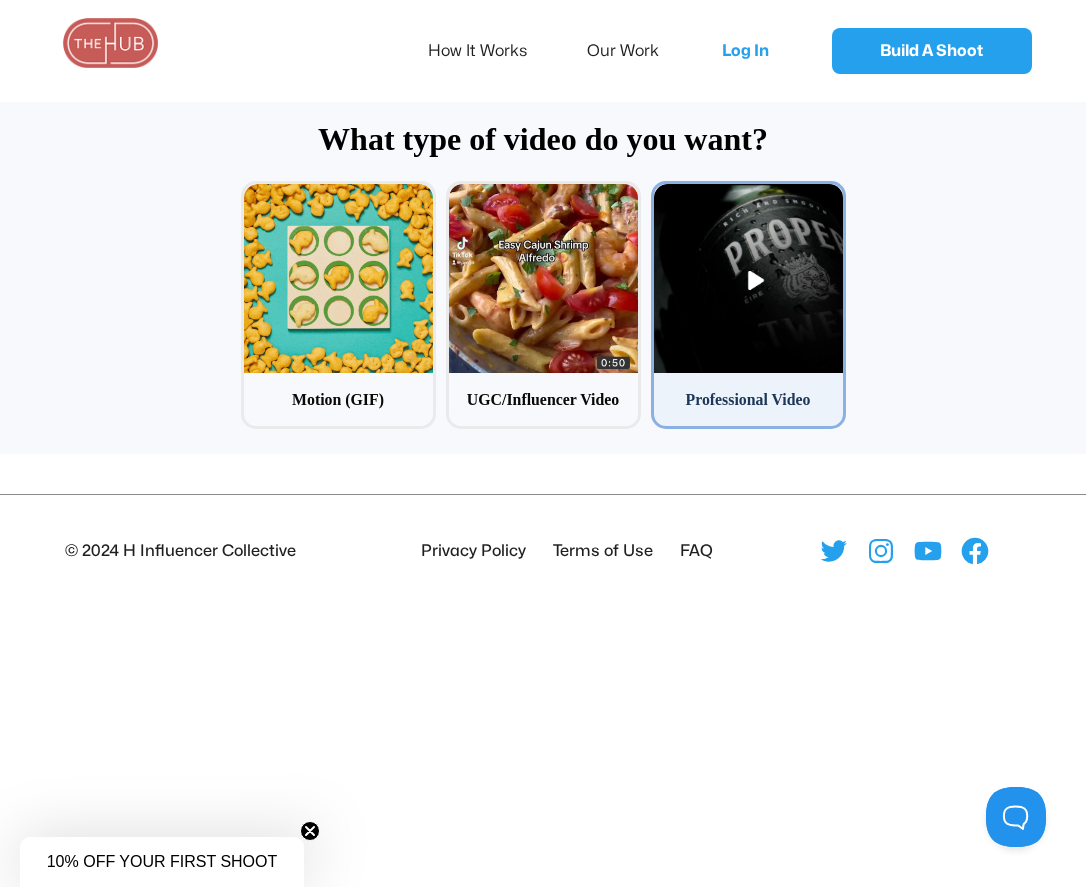 click on "Professional Video" at bounding box center [748, 399] 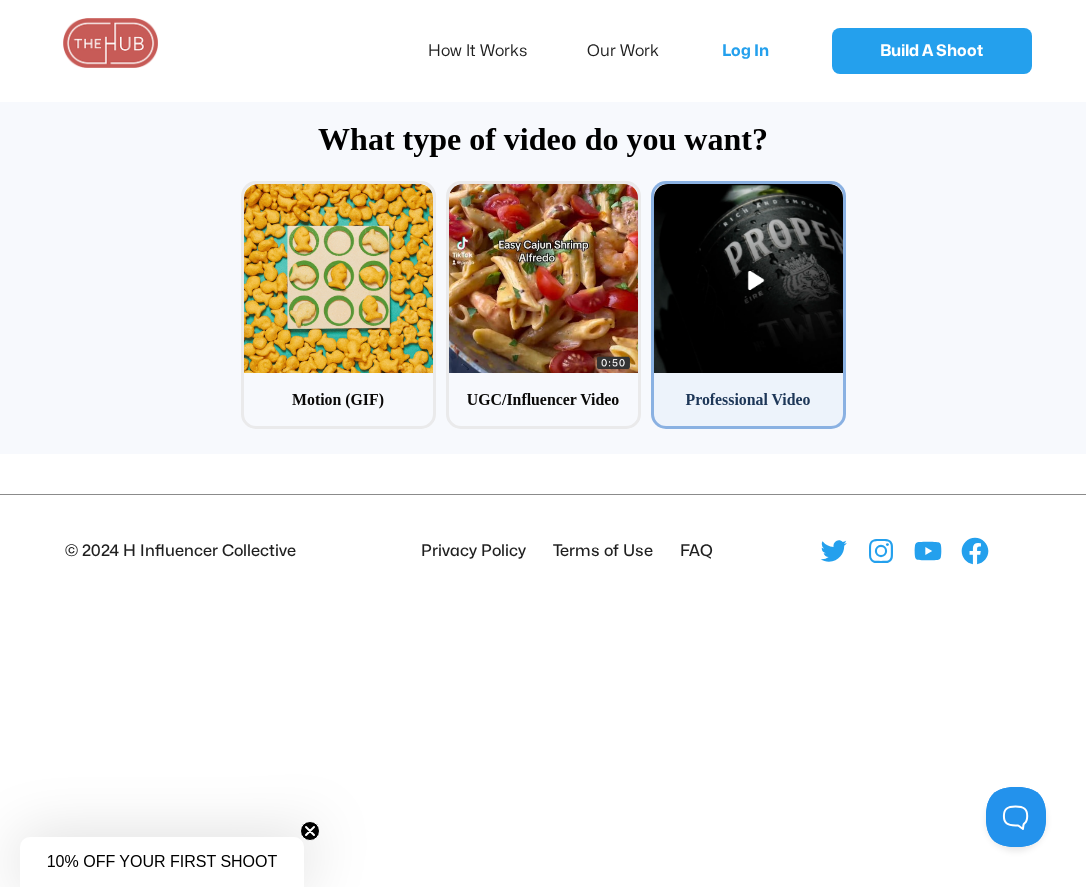 click on "3 Professional Video" at bounding box center [657, 187] 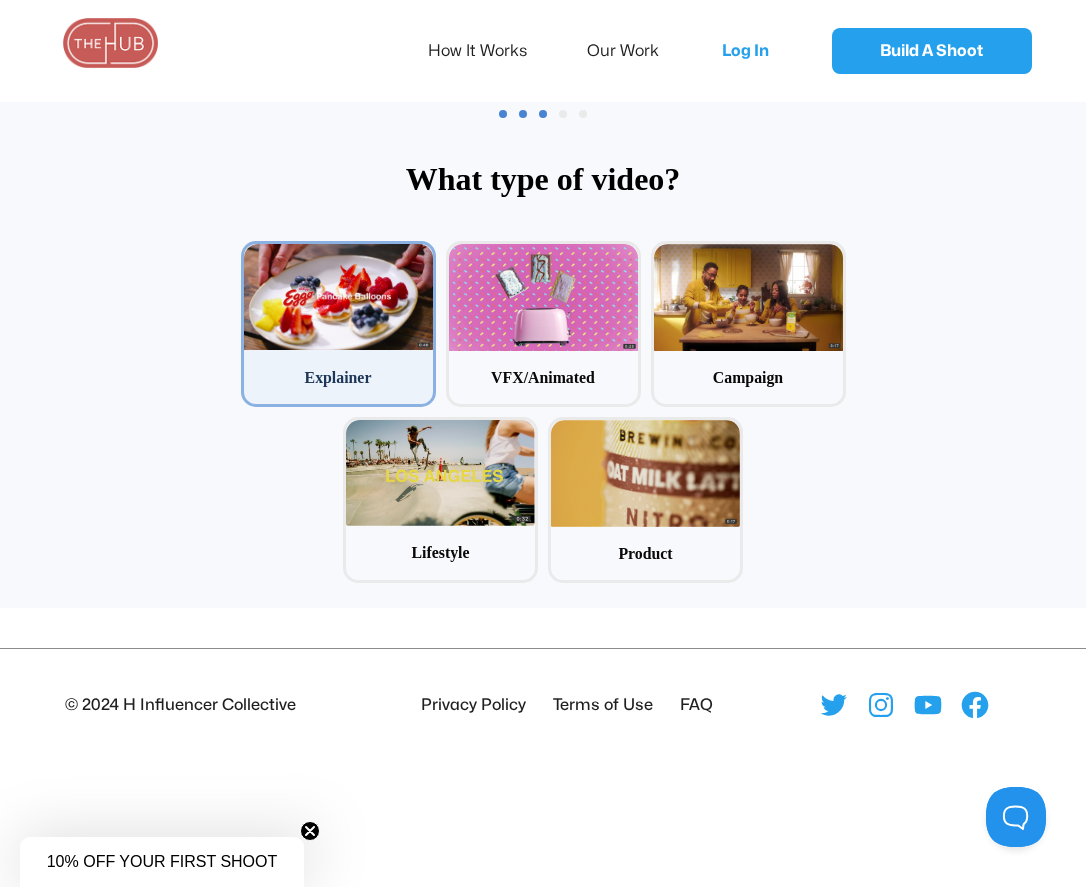 click at bounding box center (338, 297) 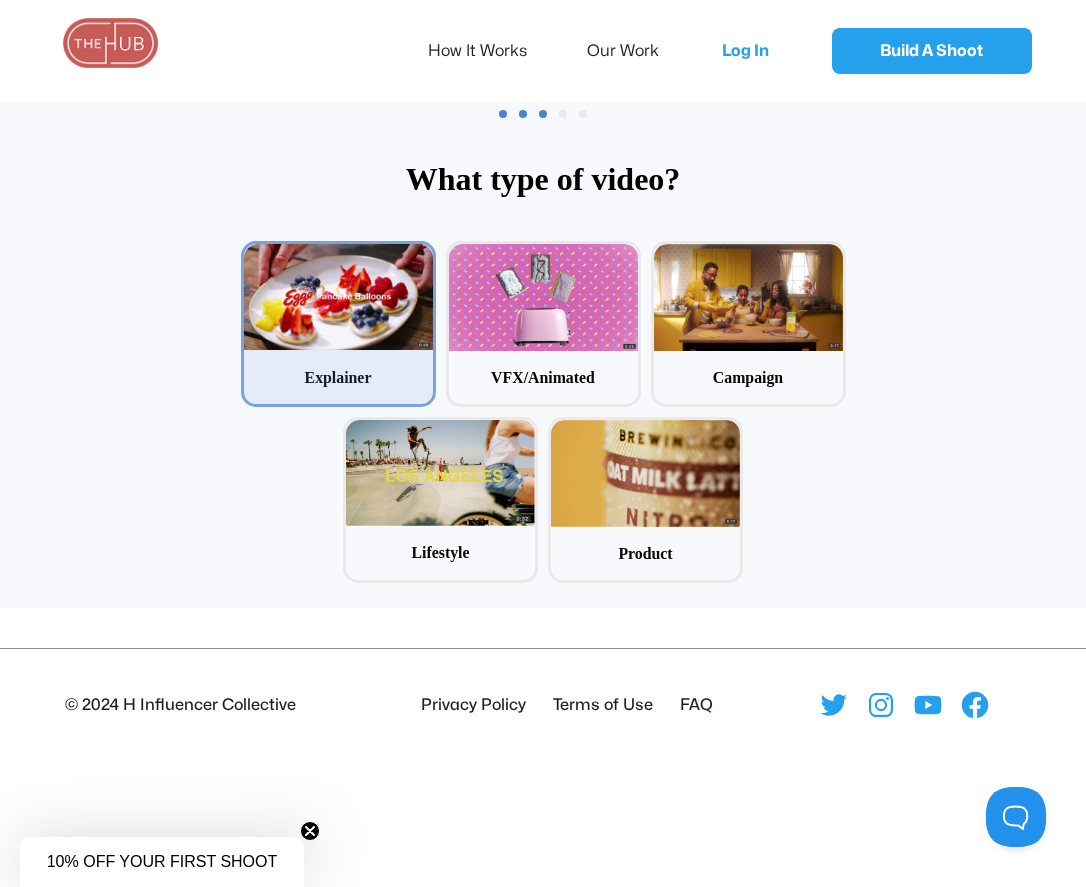 radio on "false" 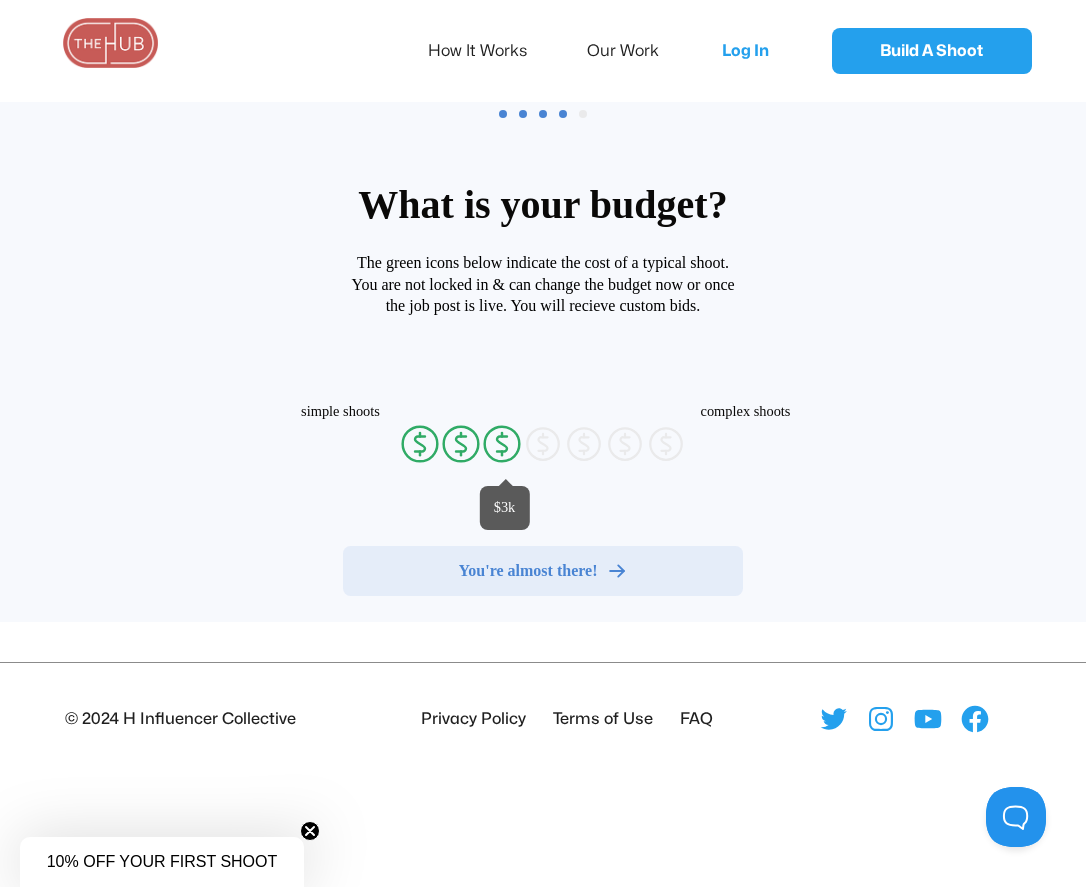radio on "false" 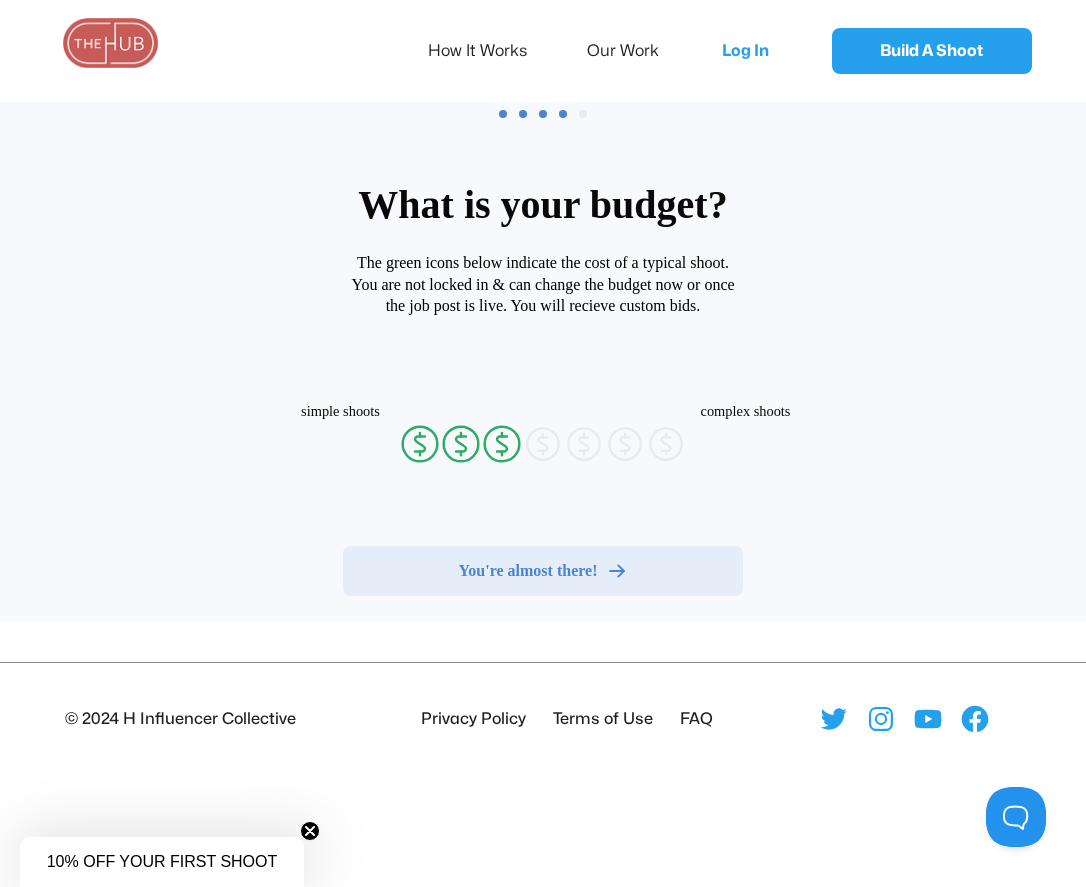 radio on "false" 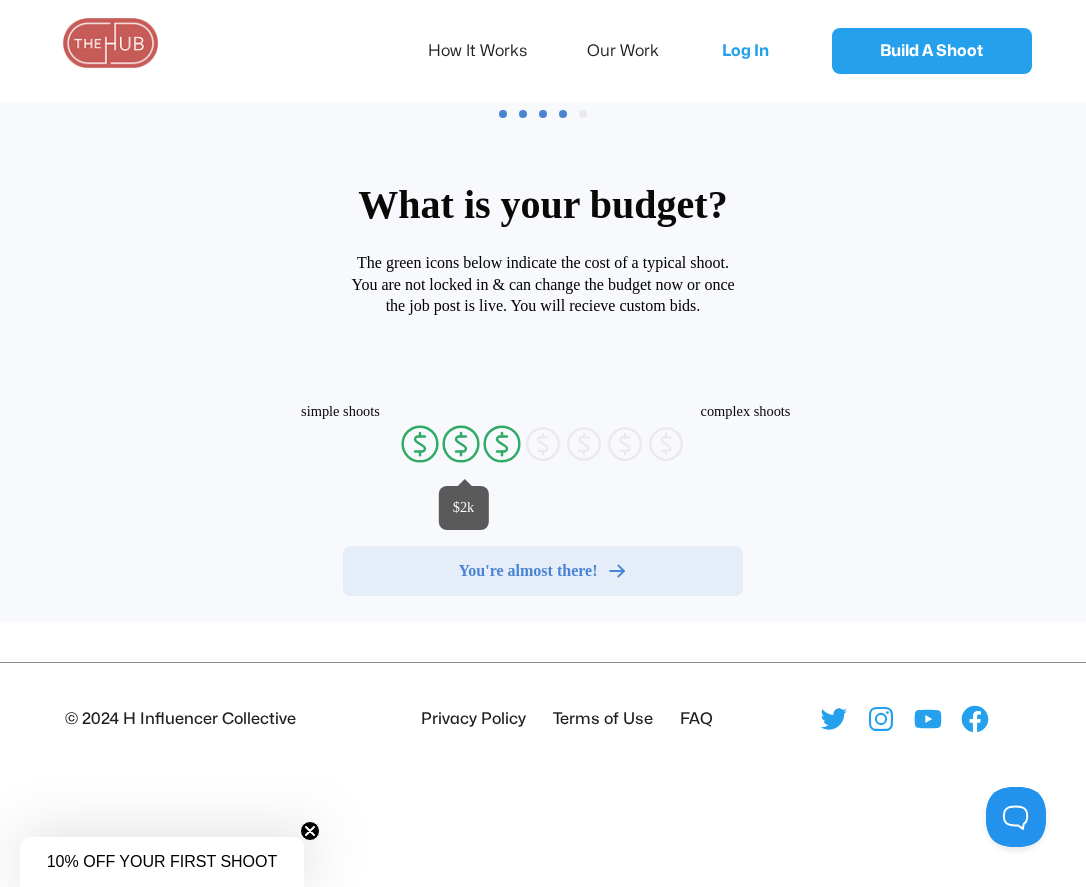 radio on "false" 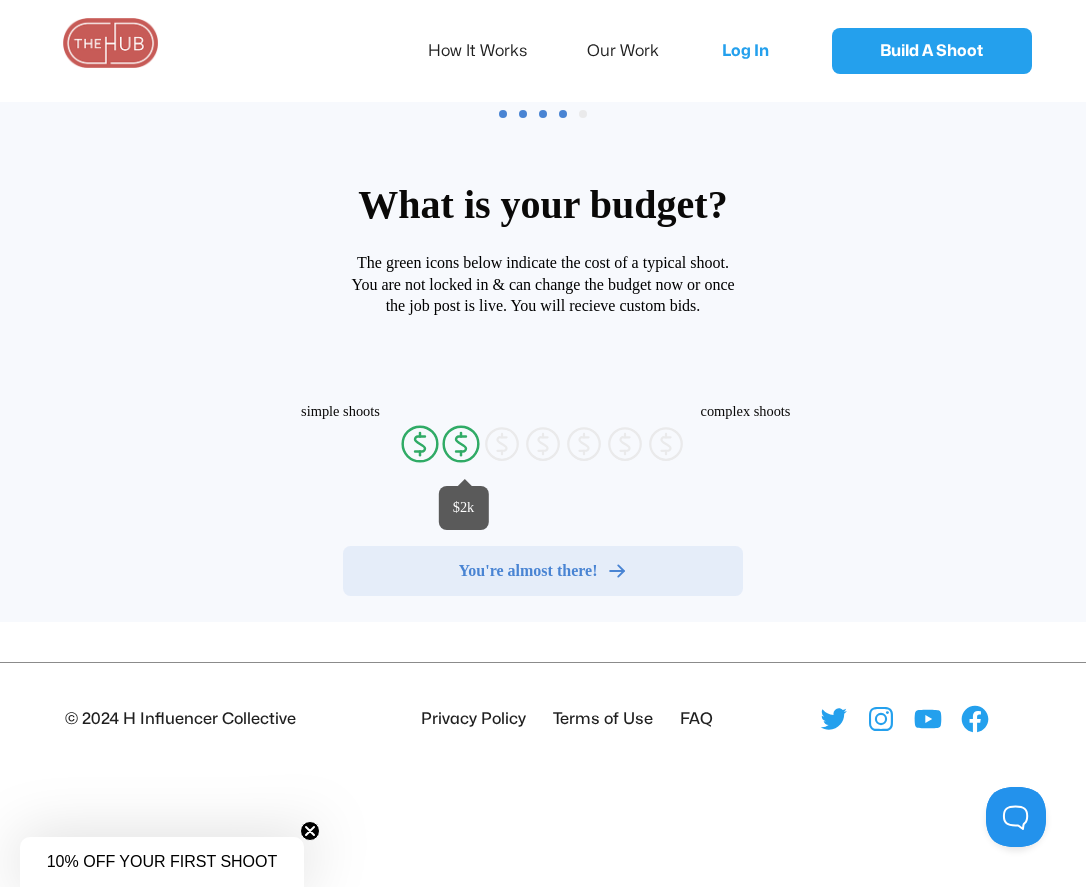 radio on "false" 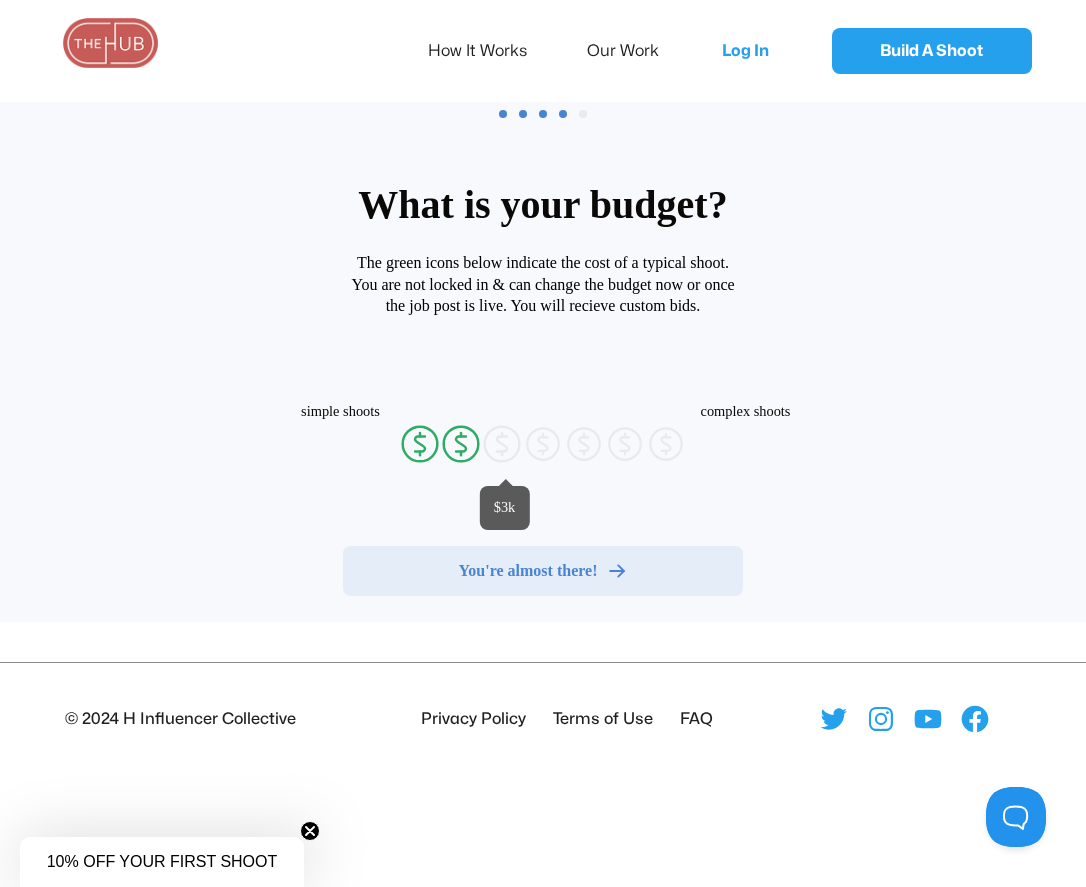 radio on "false" 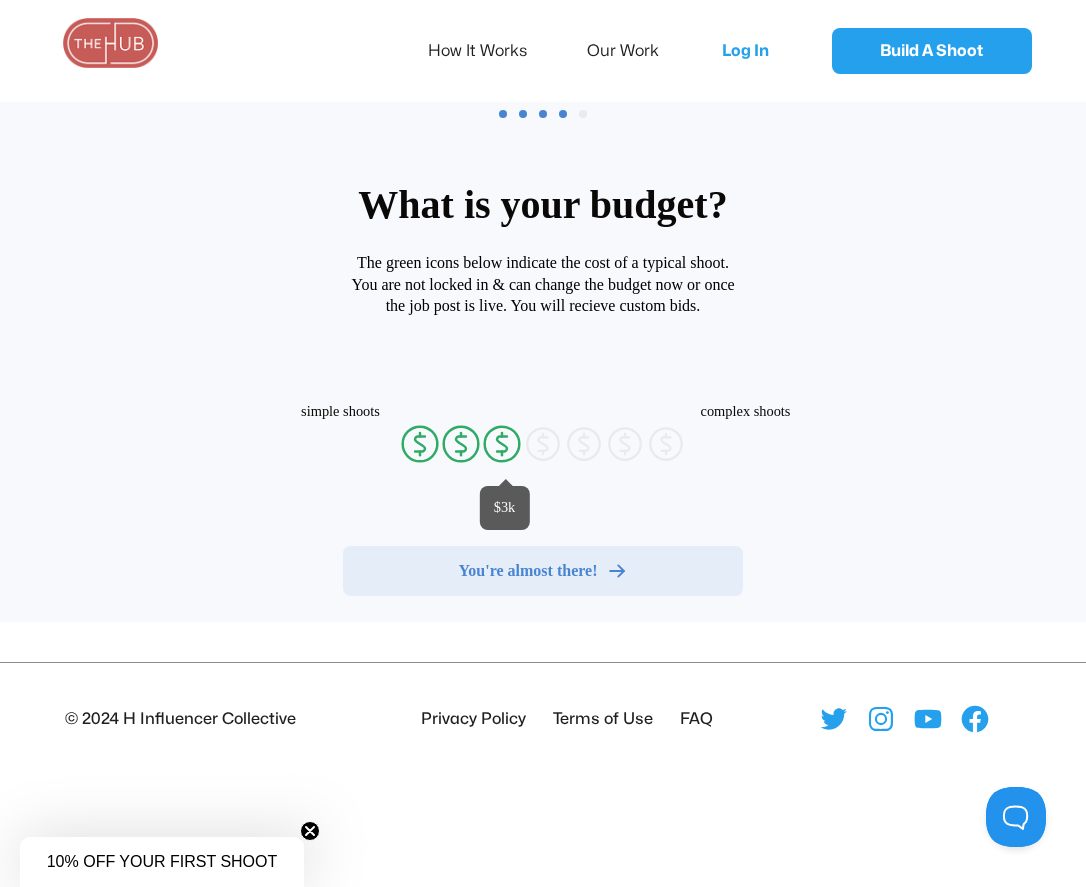 radio on "false" 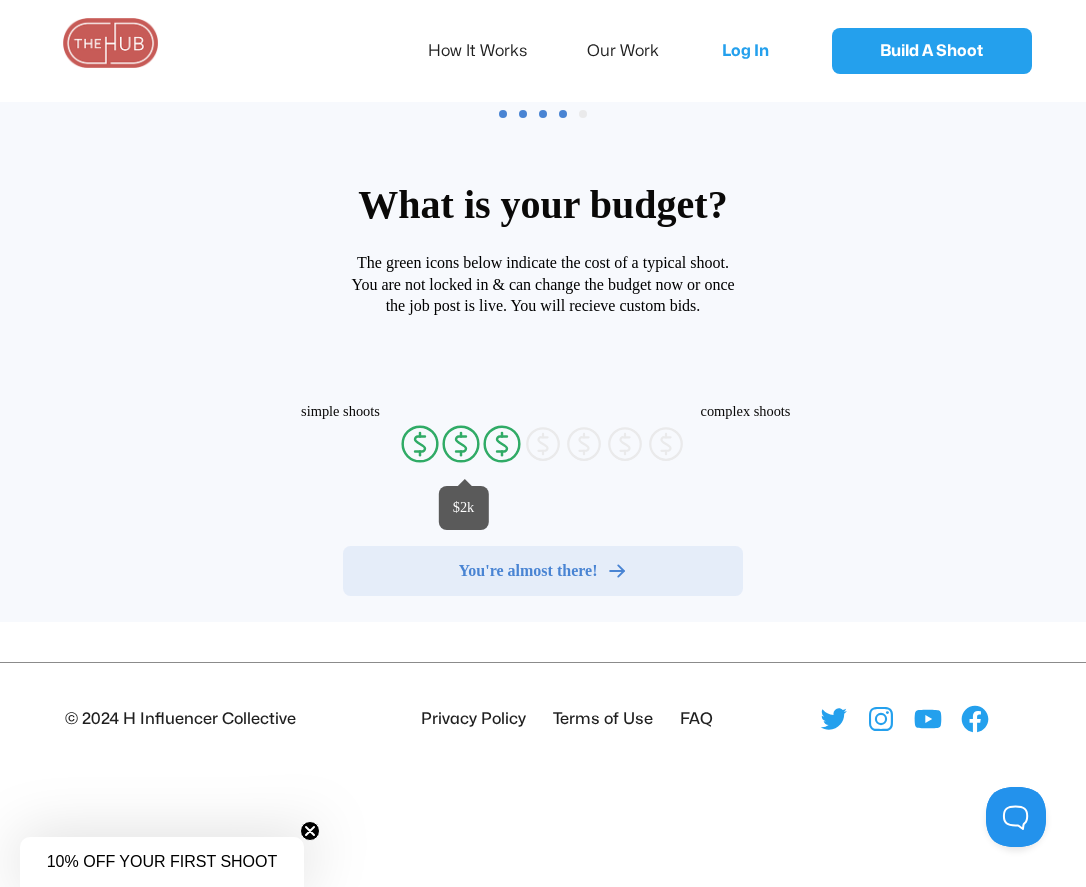 radio on "false" 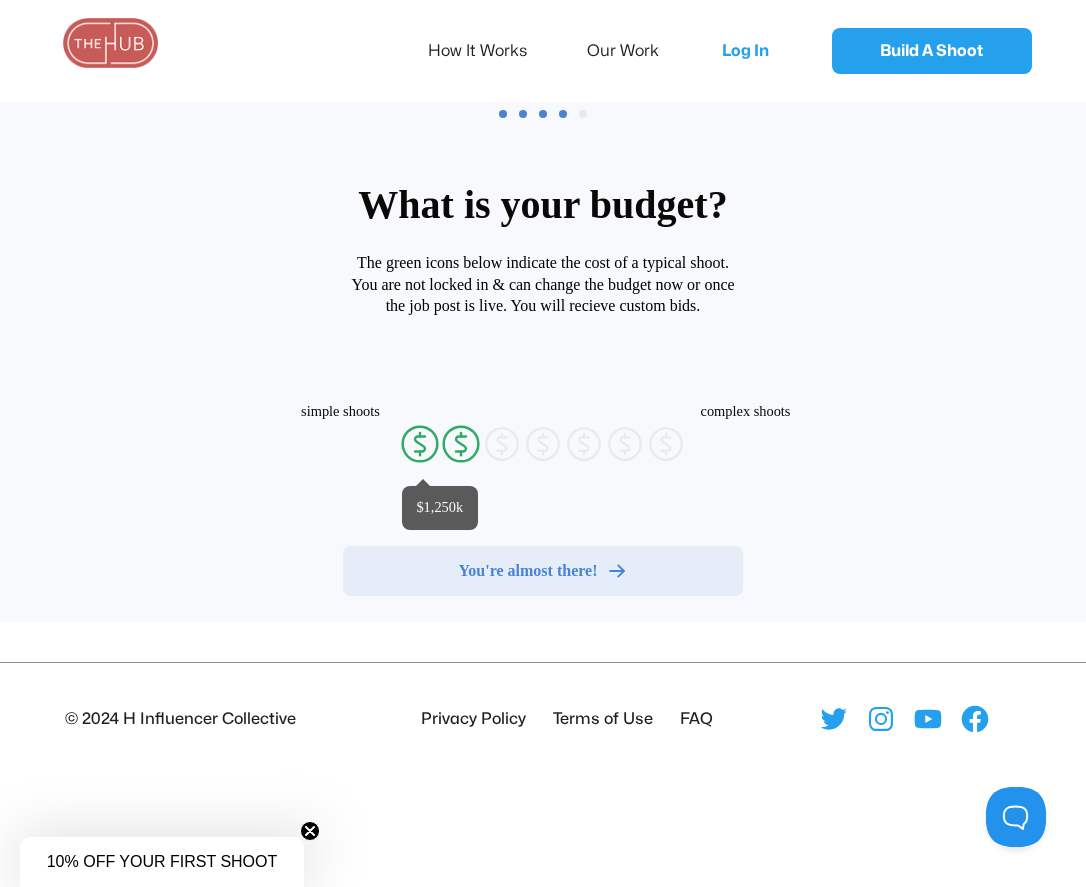 radio on "false" 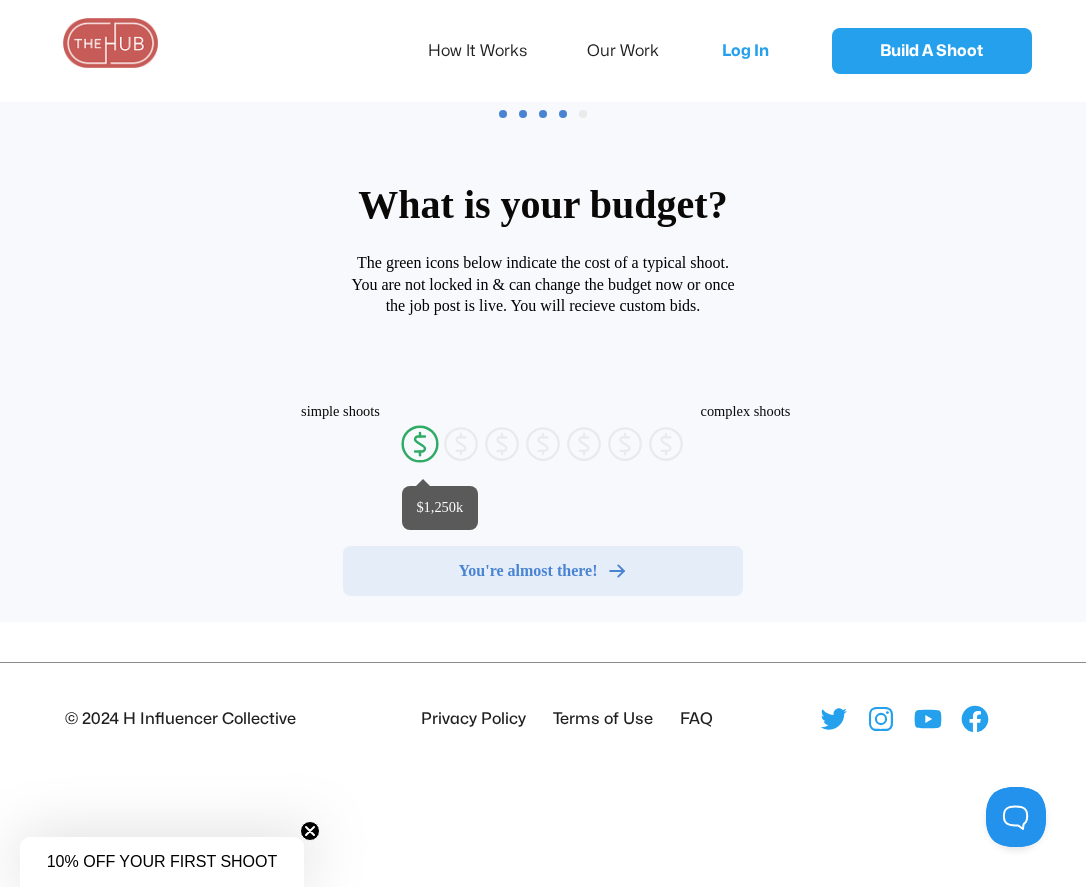 click on "currency-dollar-circle" 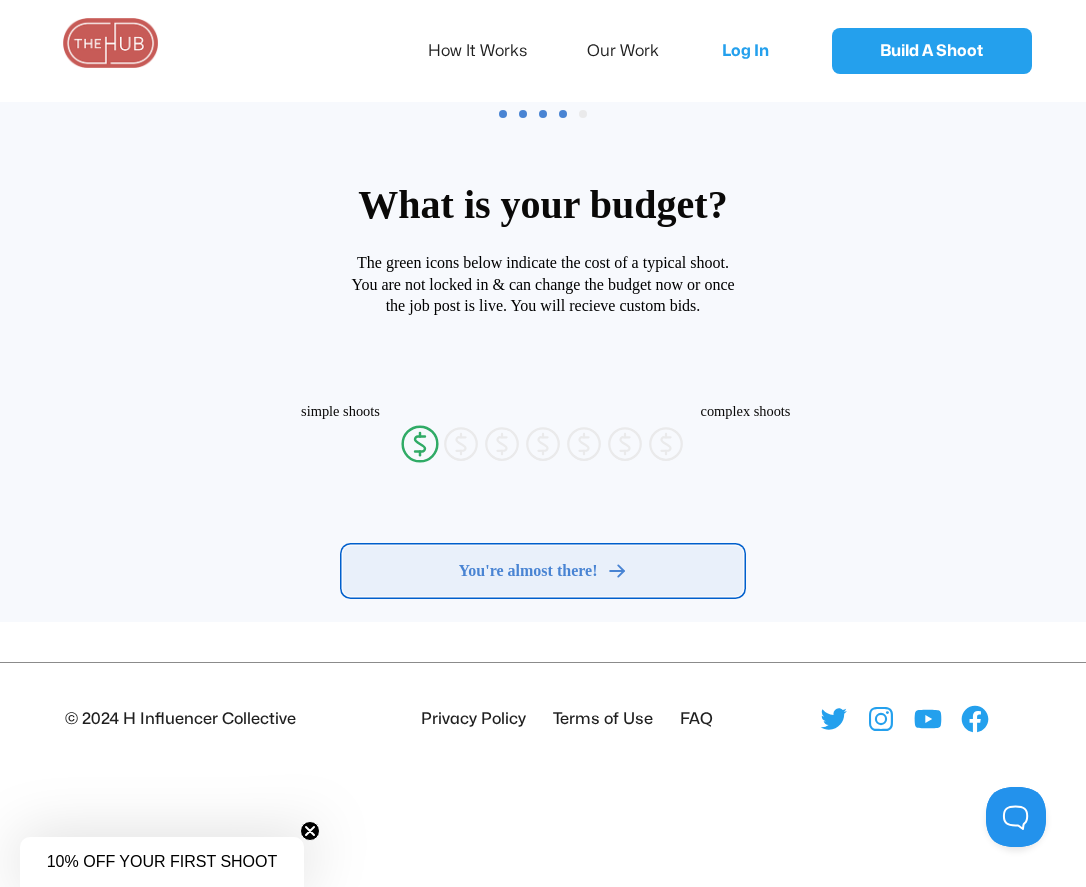 click on "You're almost there!" at bounding box center (528, 571) 